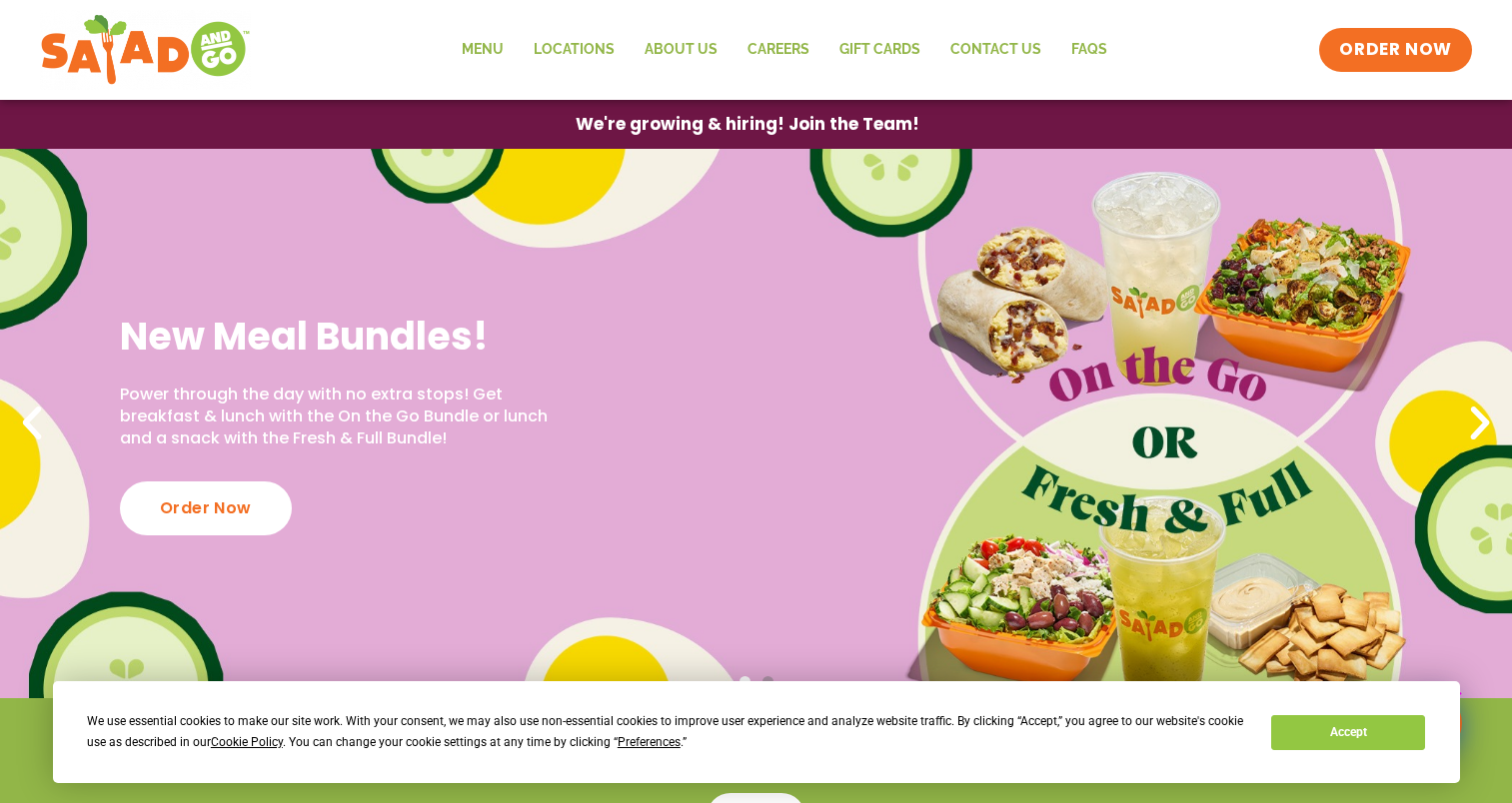 scroll, scrollTop: 0, scrollLeft: 0, axis: both 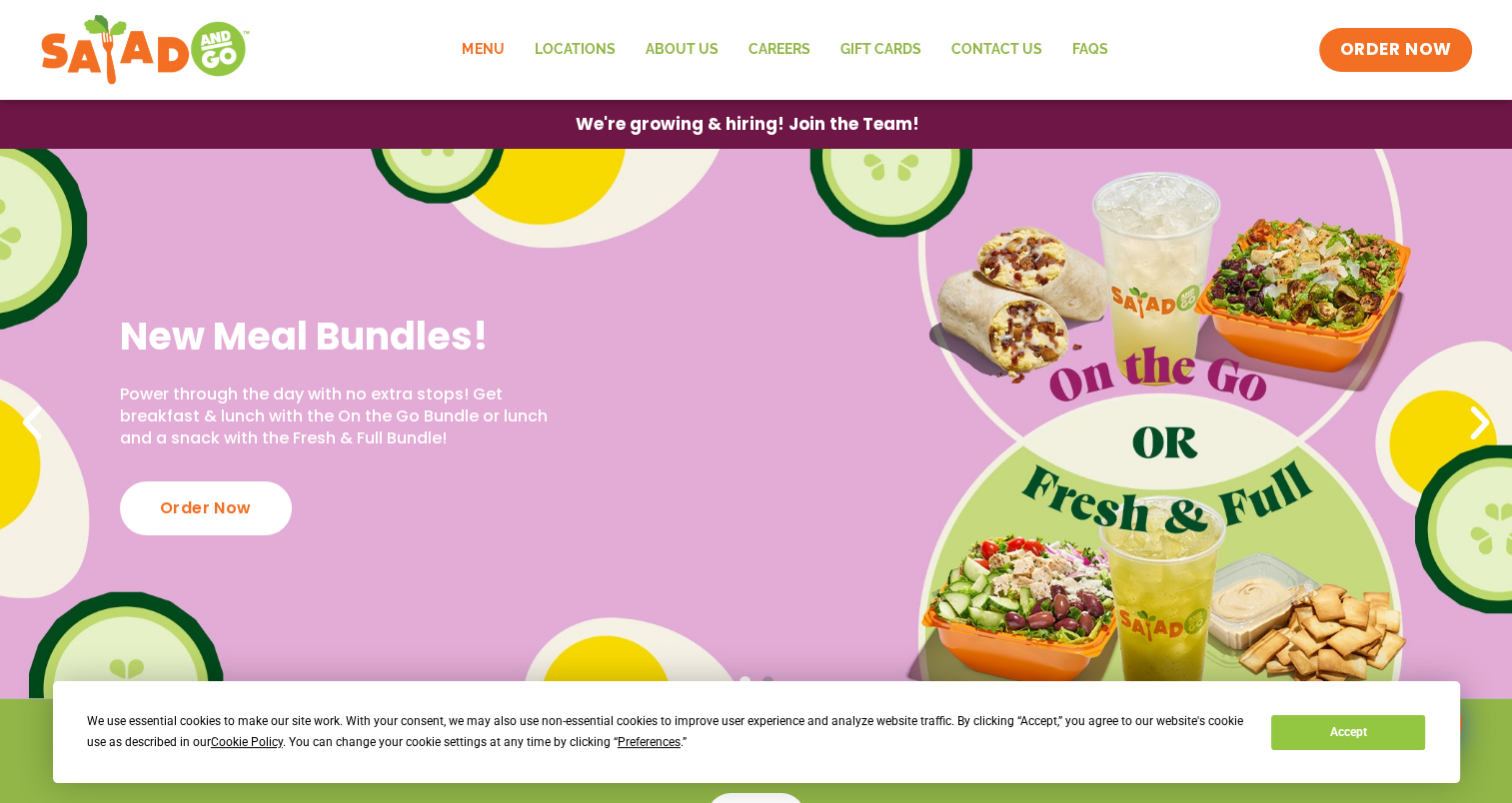 click on "Menu" 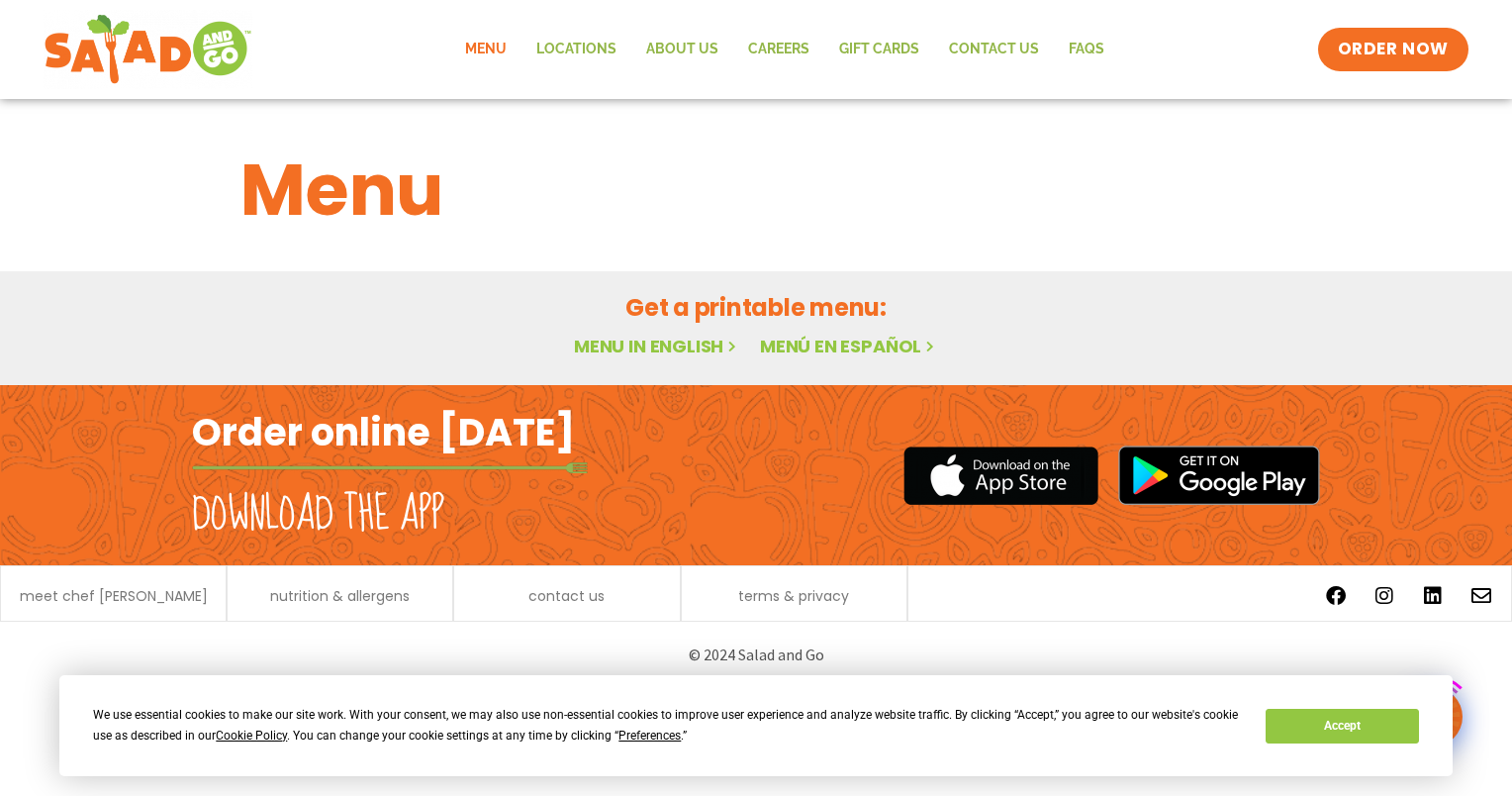 scroll, scrollTop: 0, scrollLeft: 0, axis: both 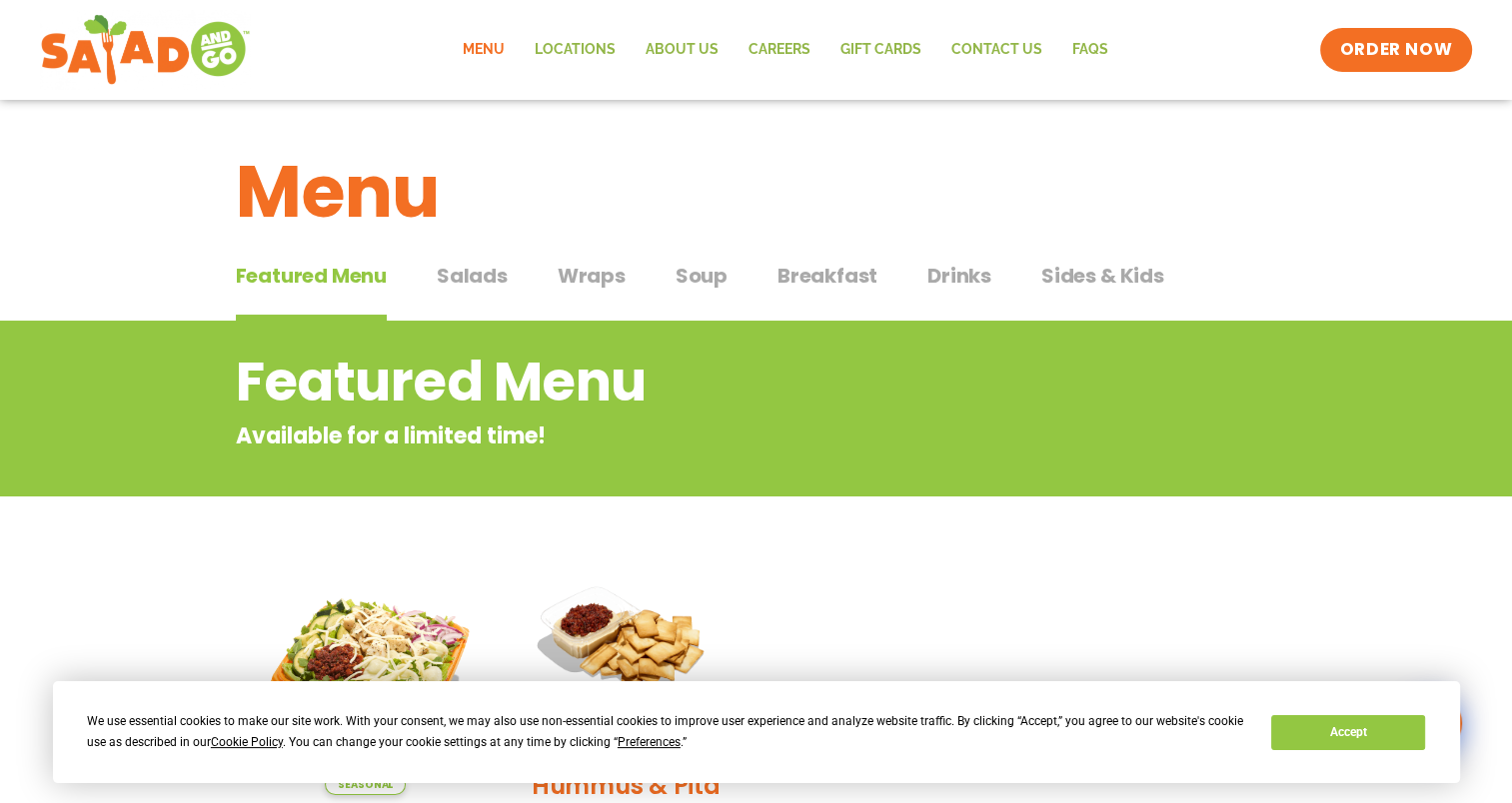 click on "Salads" at bounding box center [472, 276] 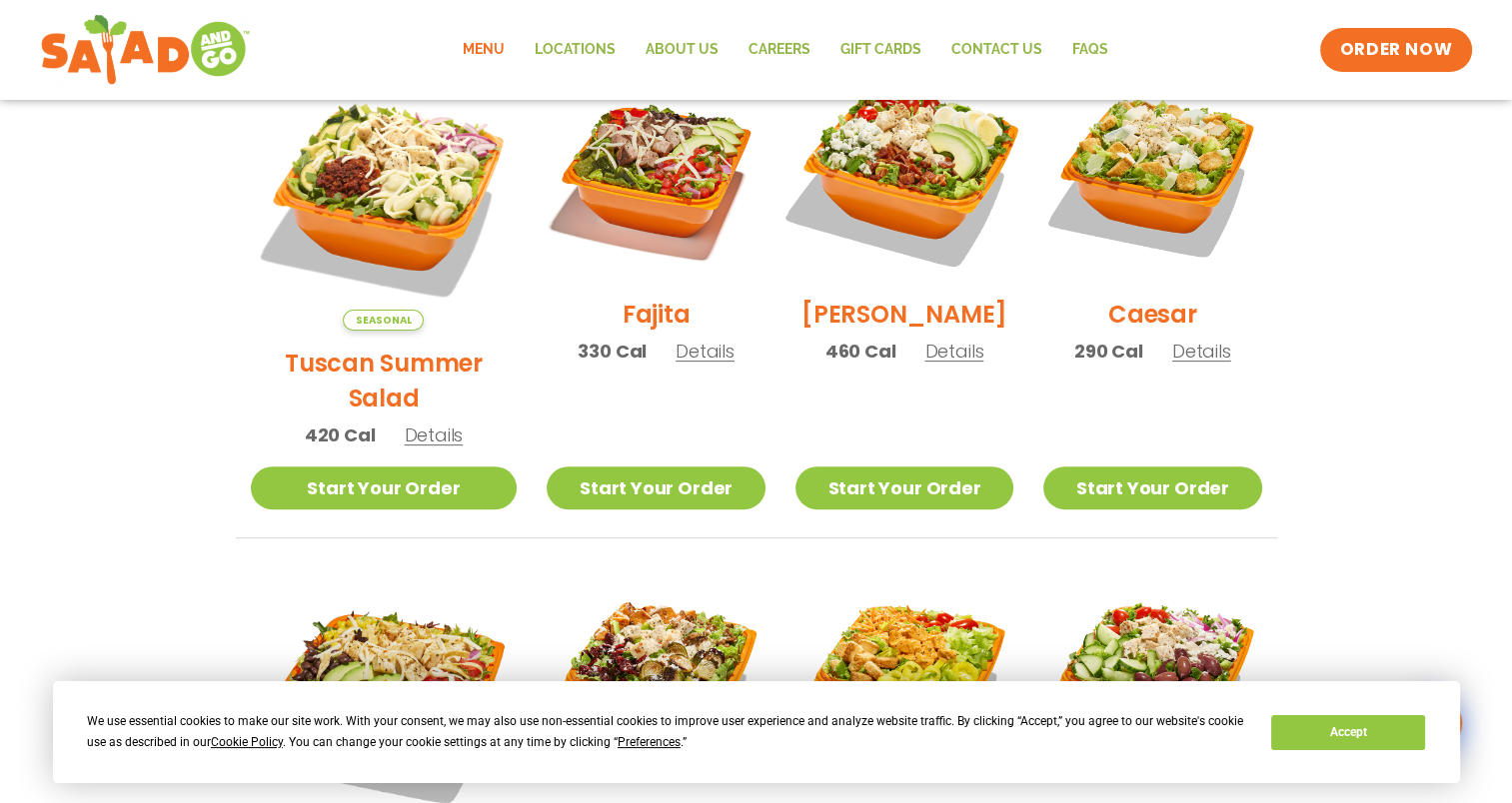 scroll, scrollTop: 499, scrollLeft: 0, axis: vertical 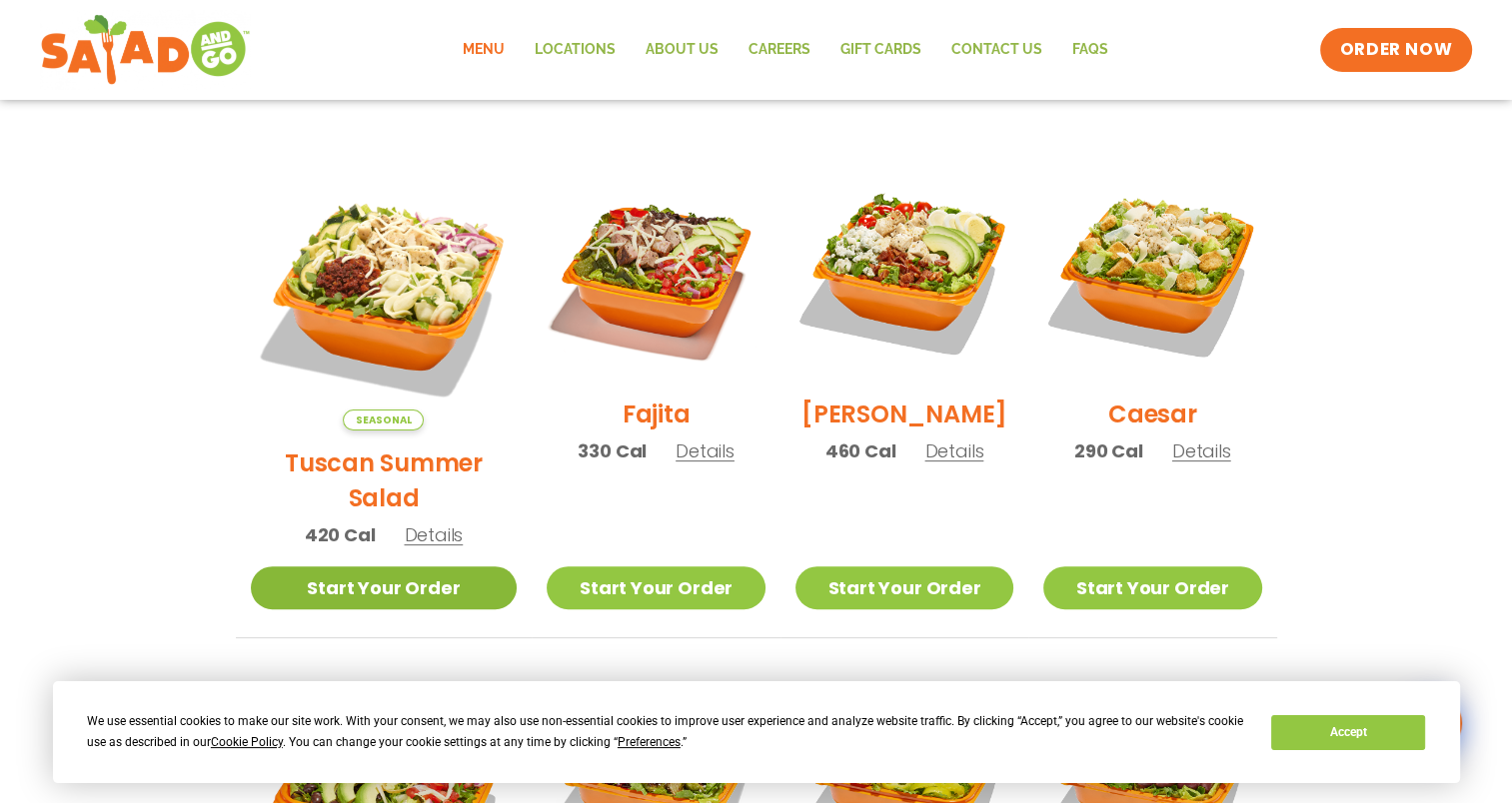 click on "Start Your Order" at bounding box center [384, 587] 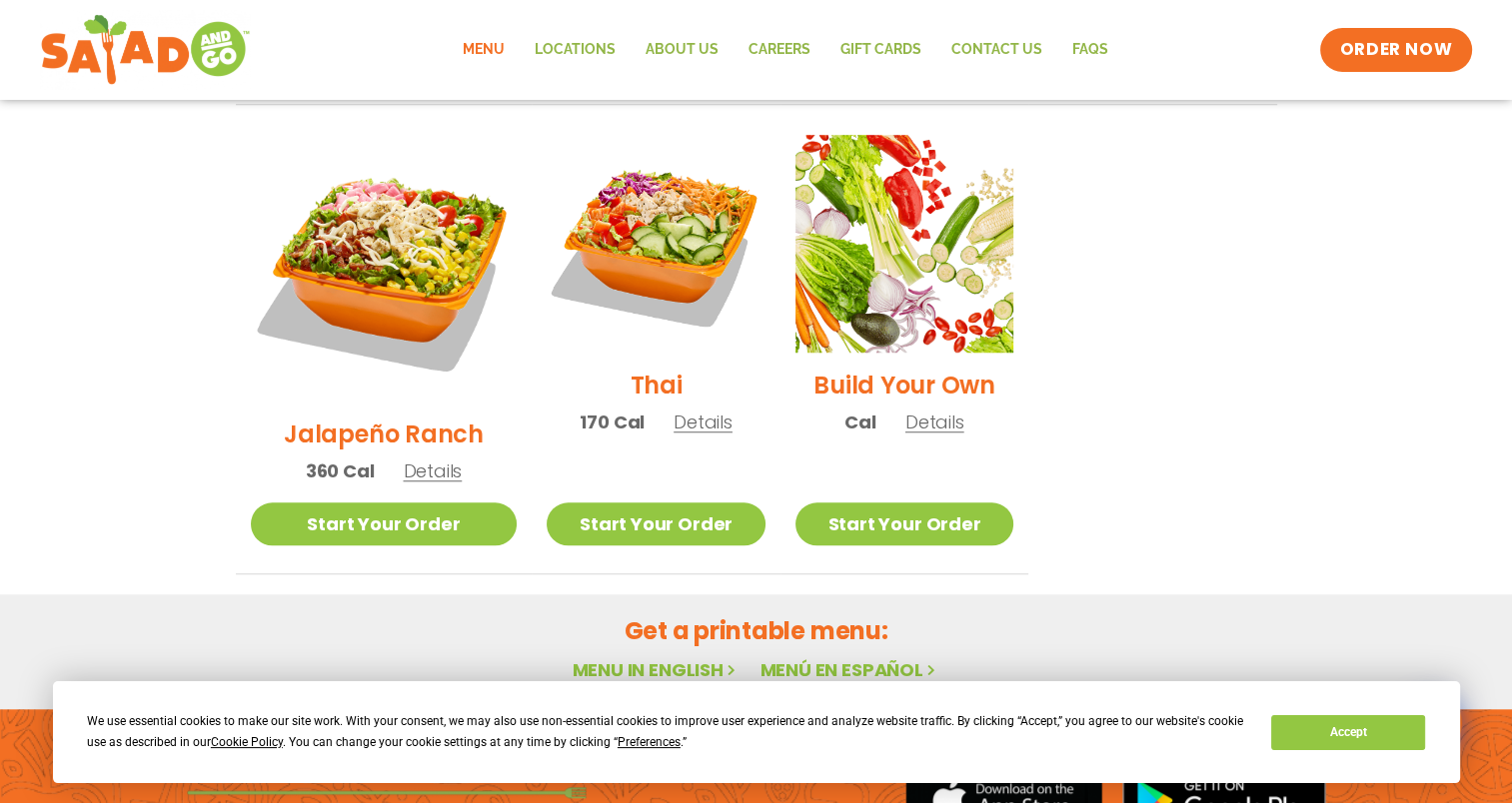 scroll, scrollTop: 1402, scrollLeft: 0, axis: vertical 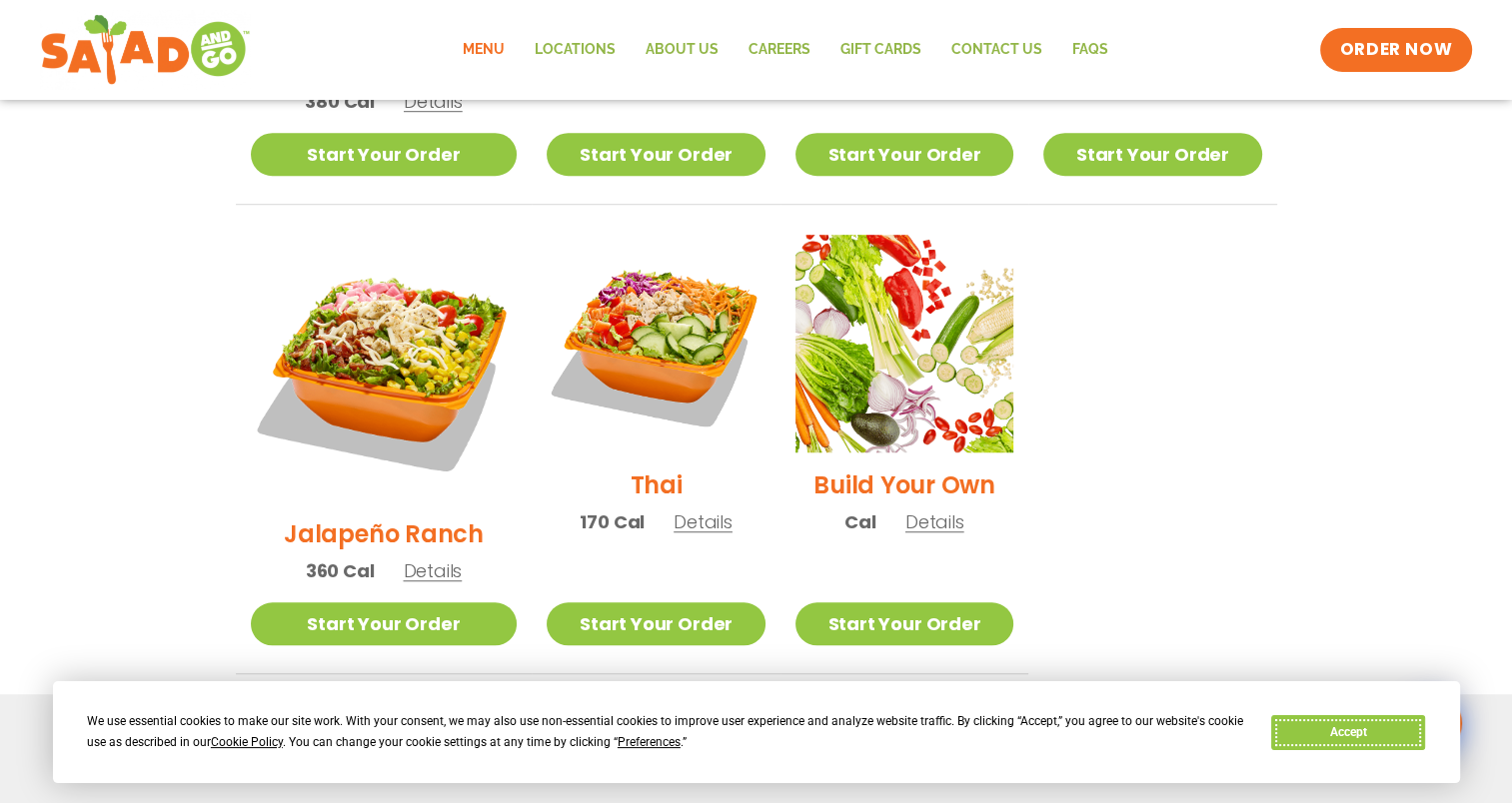 click on "Accept" at bounding box center [1348, 732] 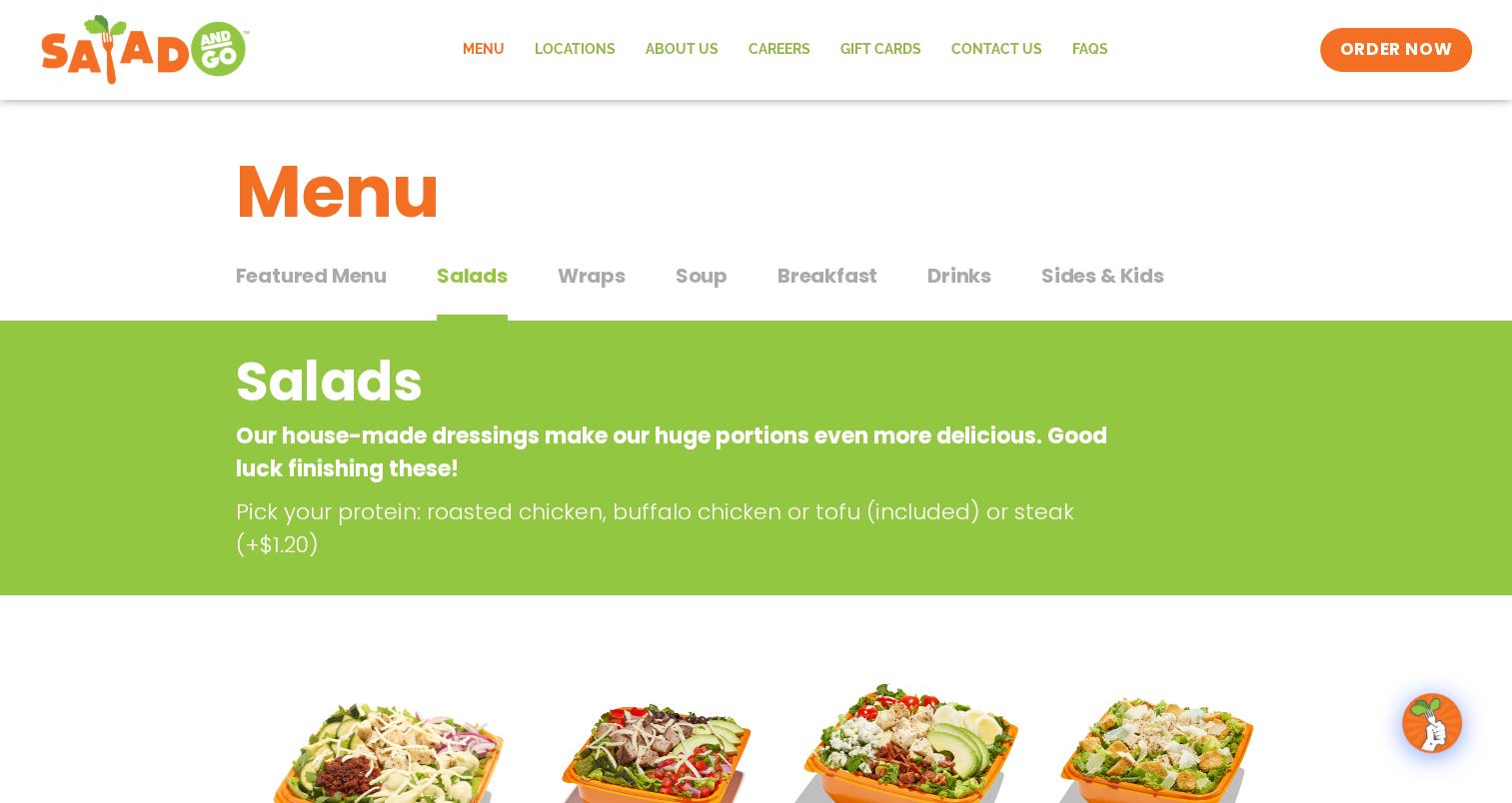 scroll, scrollTop: 0, scrollLeft: 0, axis: both 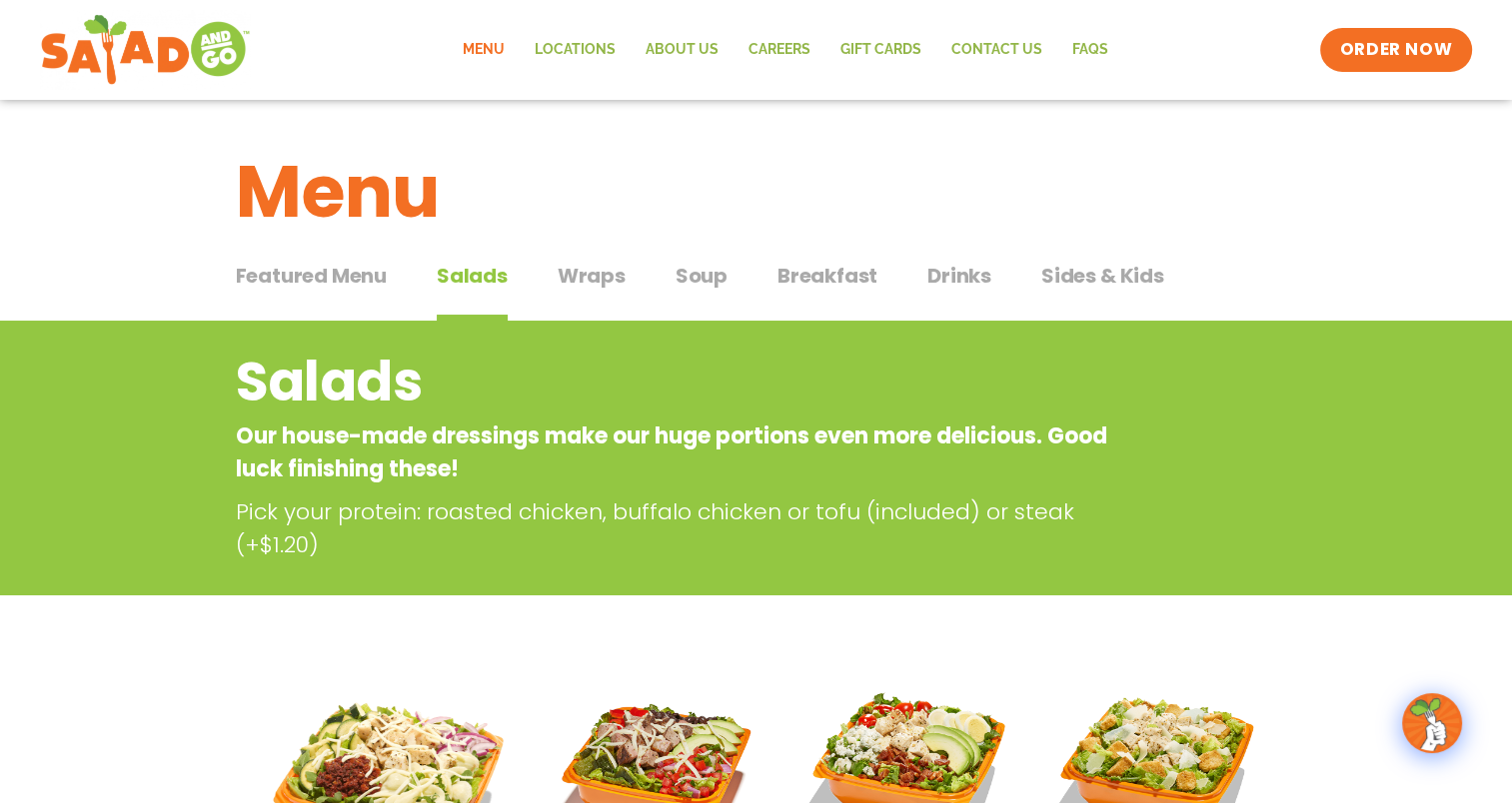 click on "Wraps" at bounding box center [592, 276] 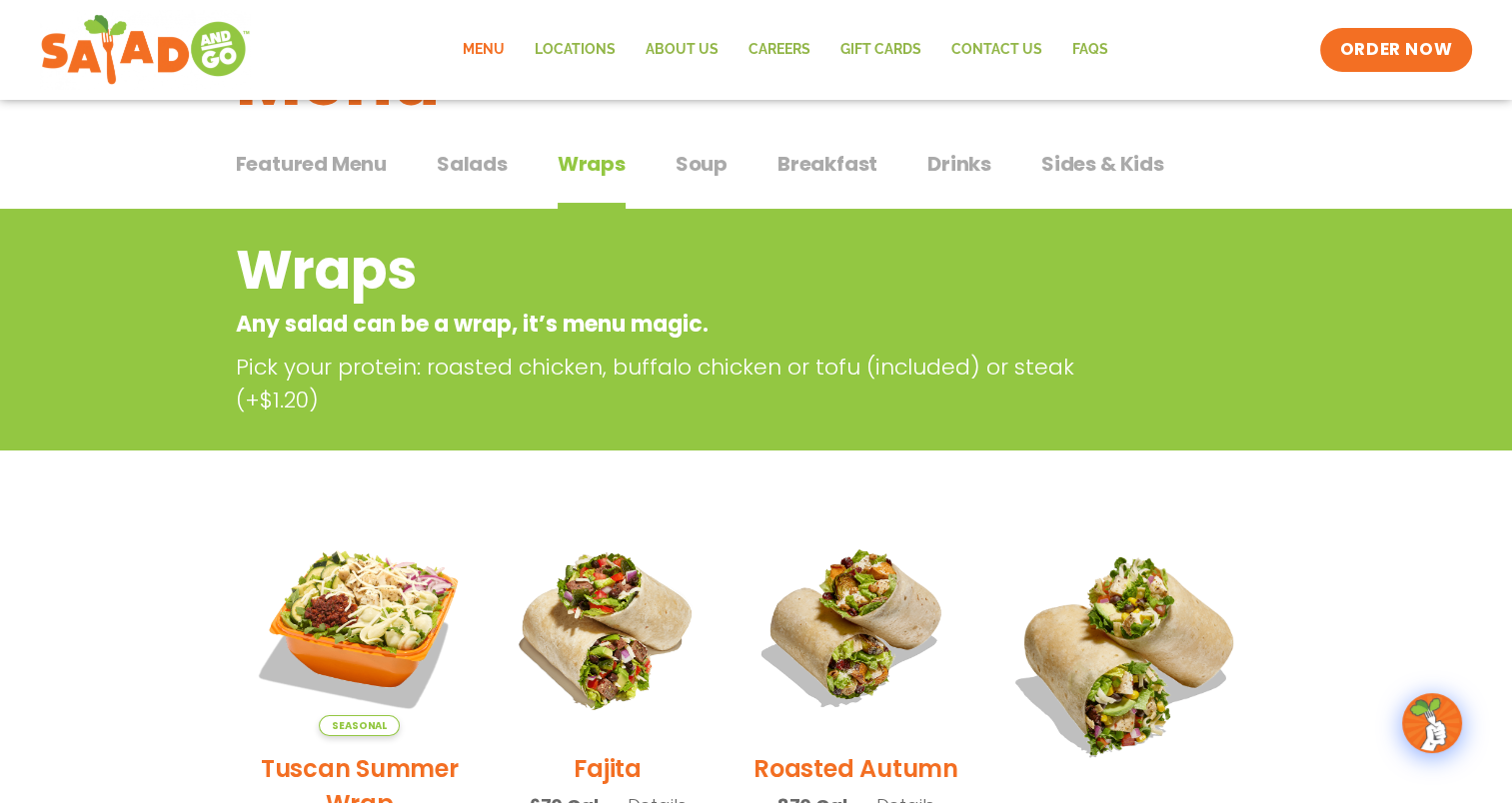 scroll, scrollTop: 0, scrollLeft: 0, axis: both 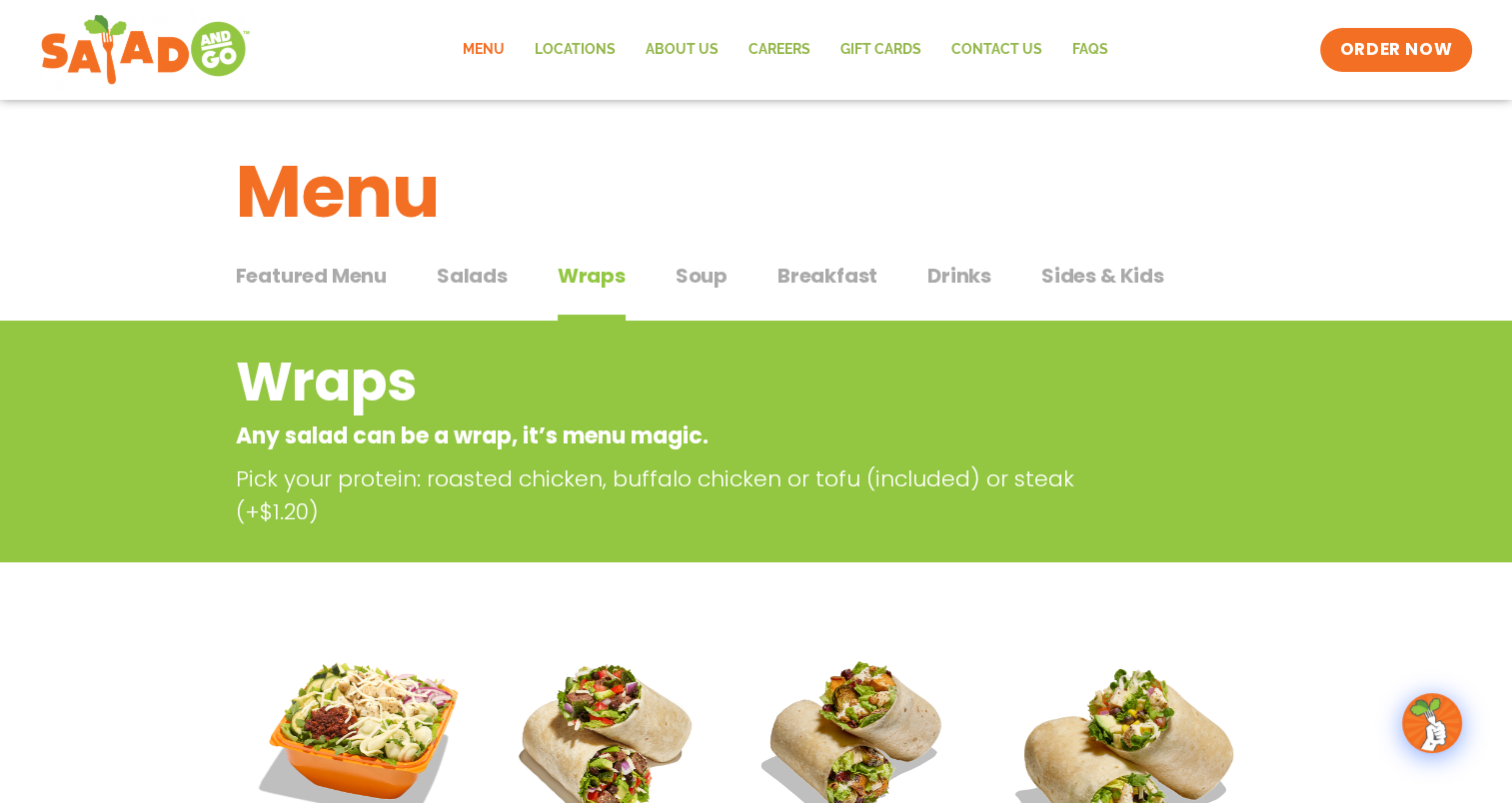 click on "Soup" at bounding box center (702, 276) 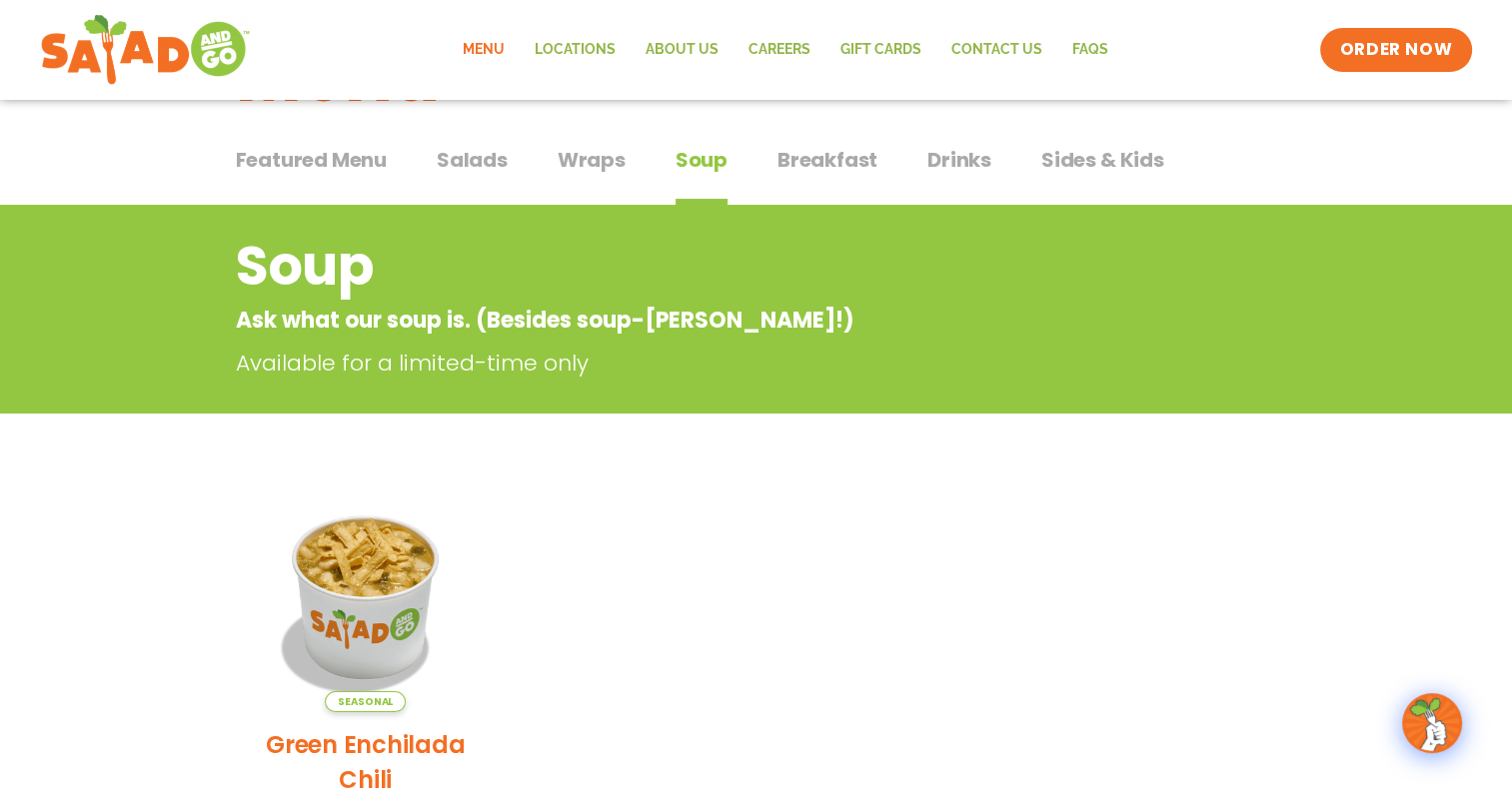 scroll, scrollTop: 0, scrollLeft: 0, axis: both 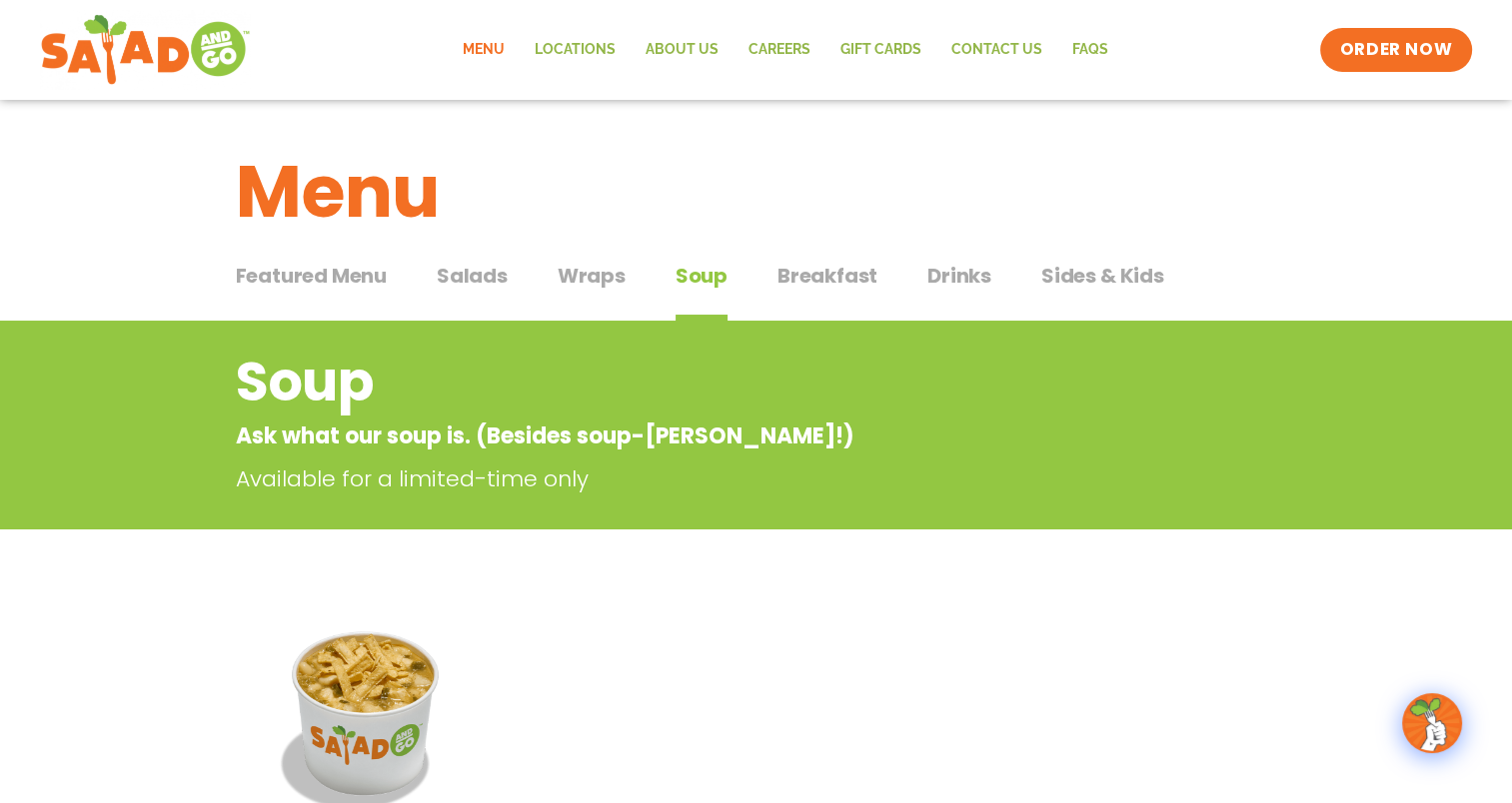 click on "Breakfast" at bounding box center [827, 276] 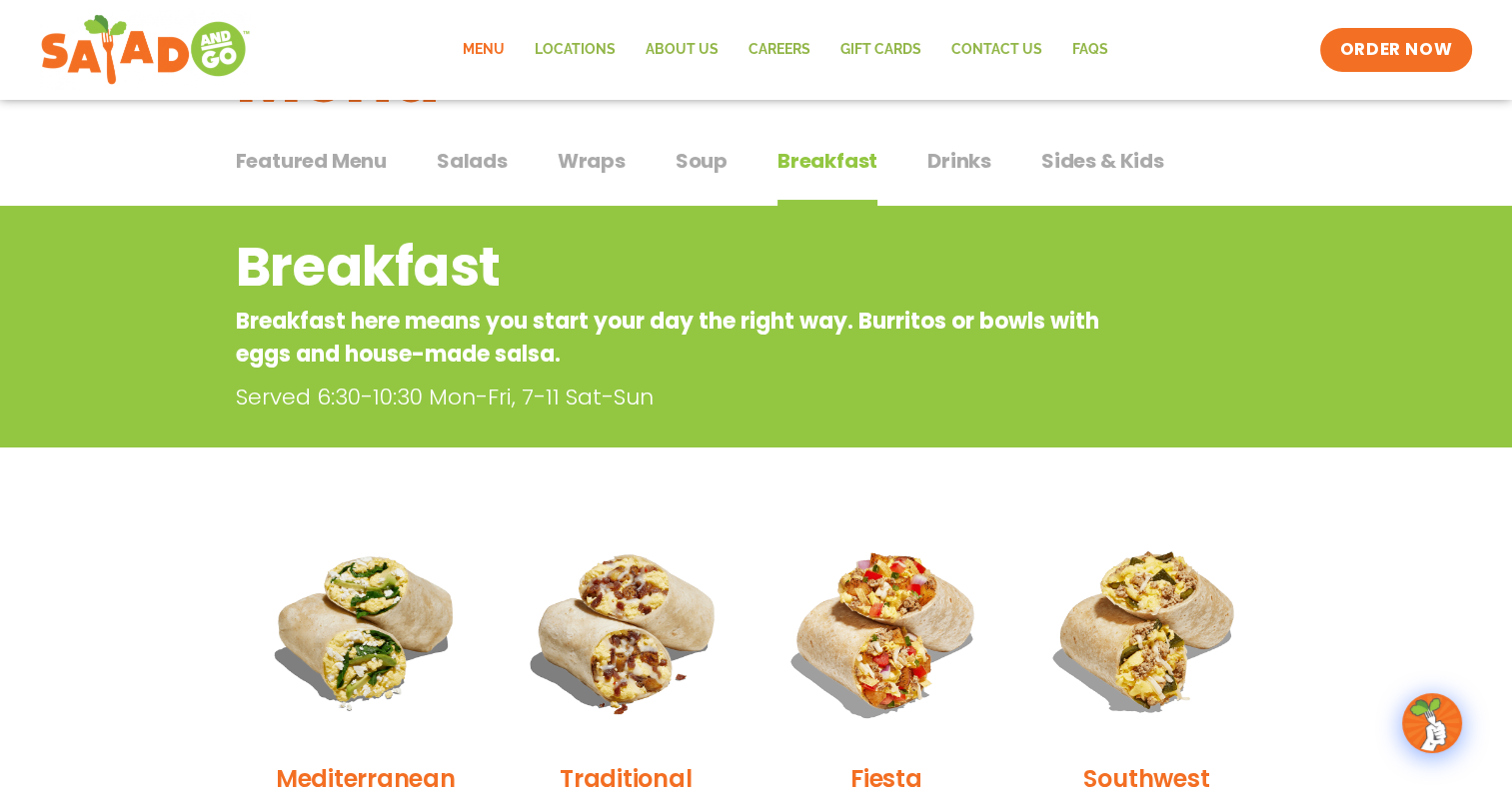 scroll, scrollTop: 0, scrollLeft: 0, axis: both 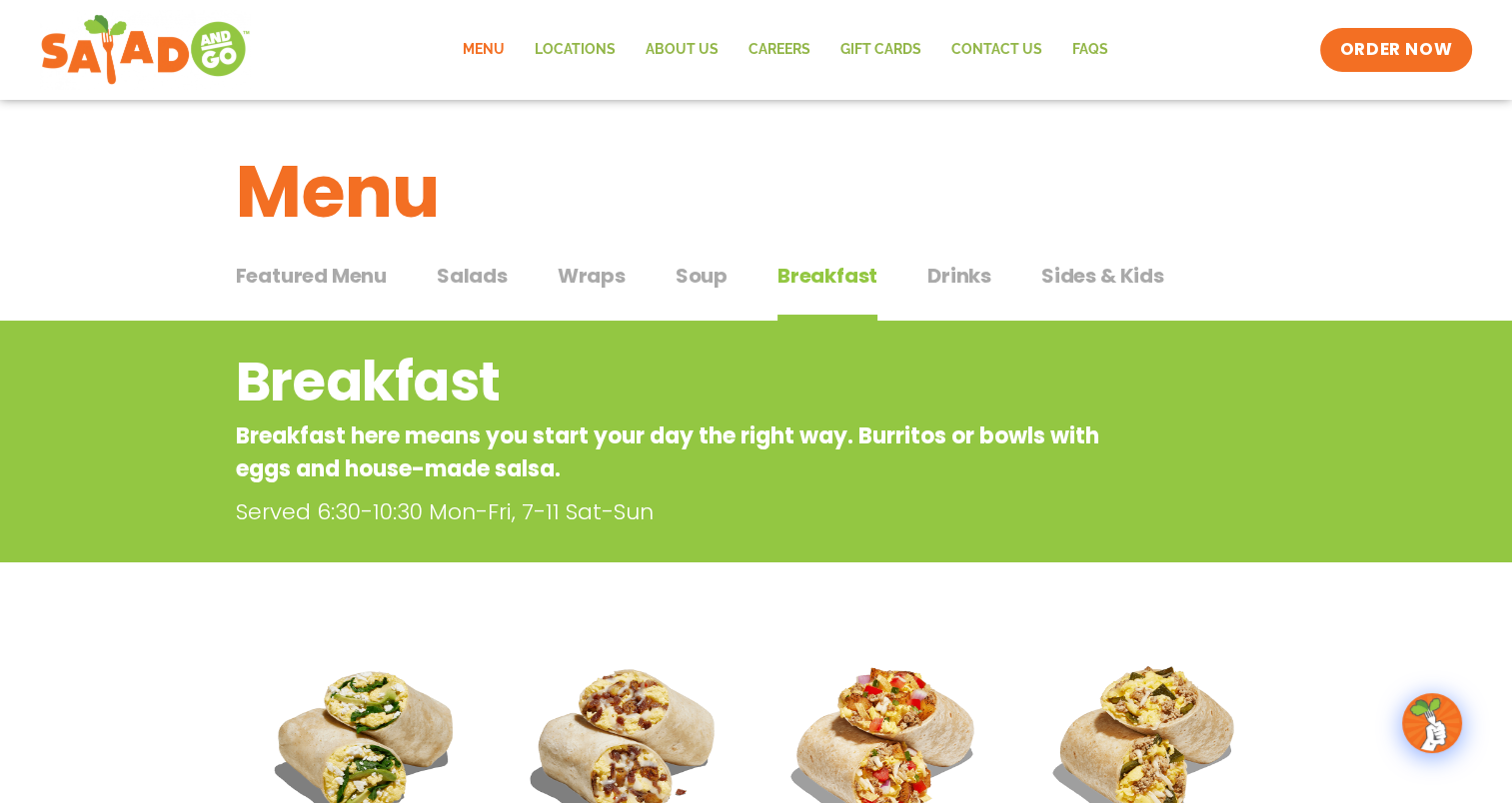 click on "Drinks" at bounding box center [959, 276] 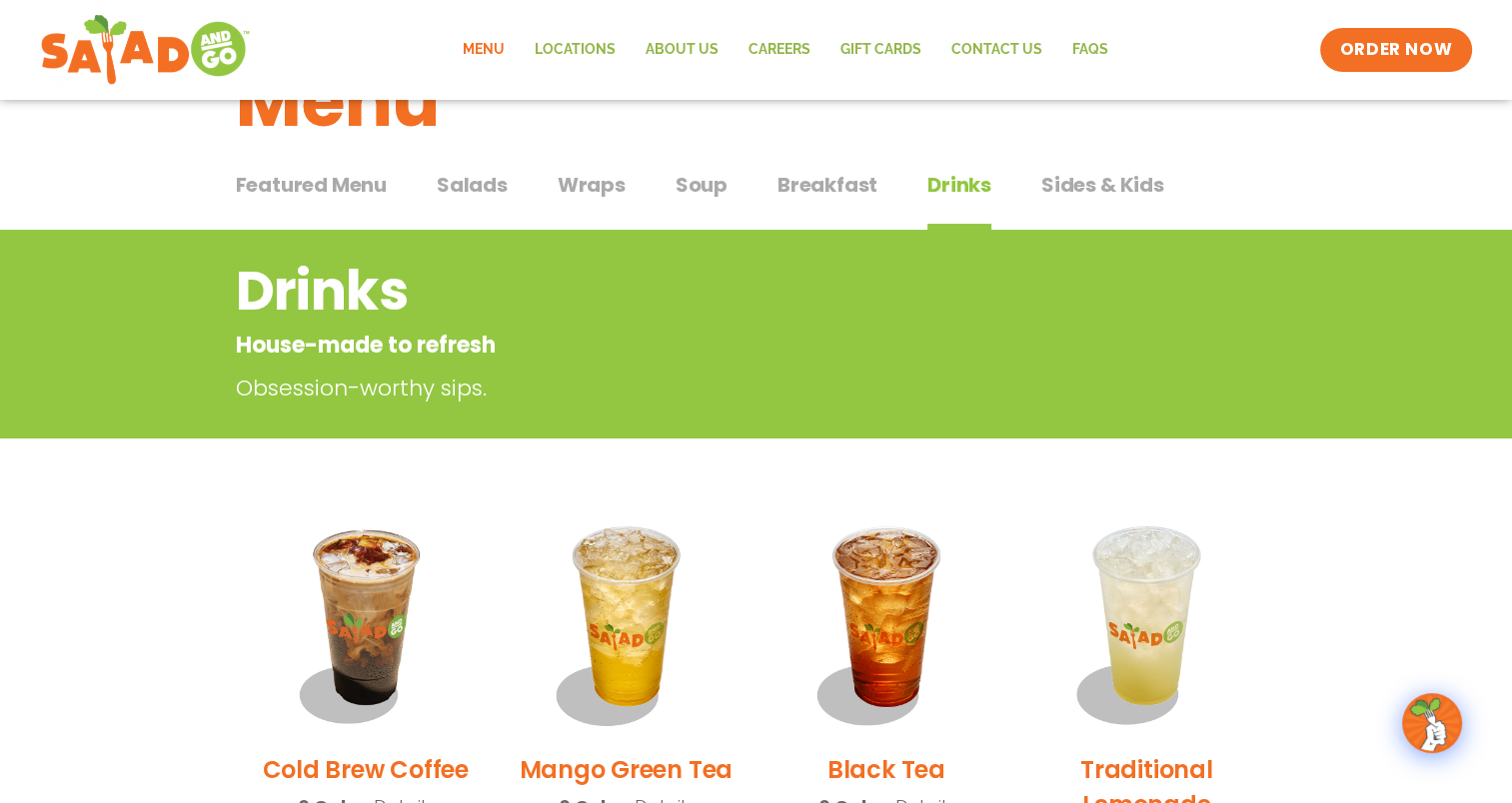 scroll, scrollTop: 0, scrollLeft: 0, axis: both 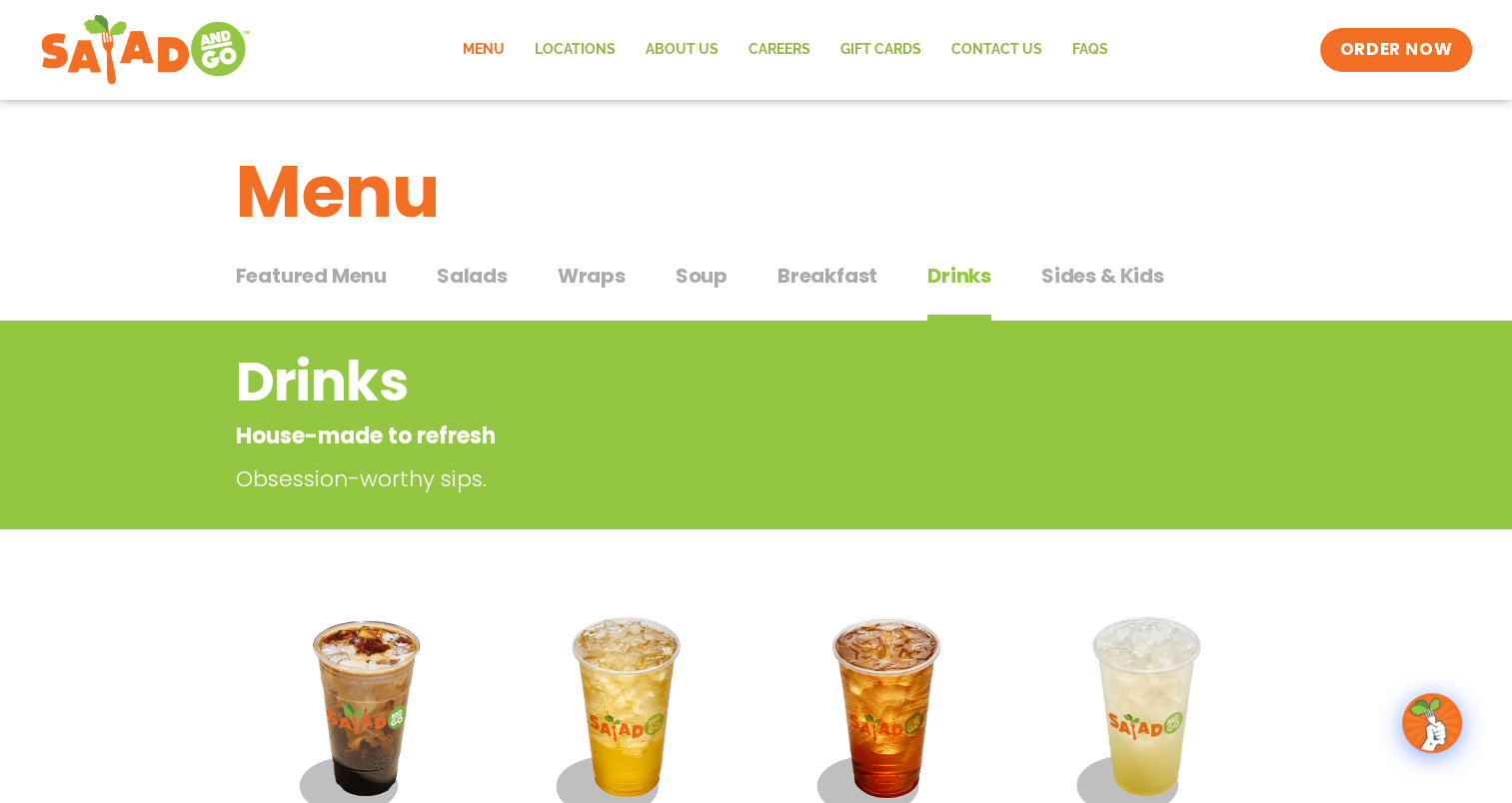 click on "Sides & Kids" at bounding box center (1102, 276) 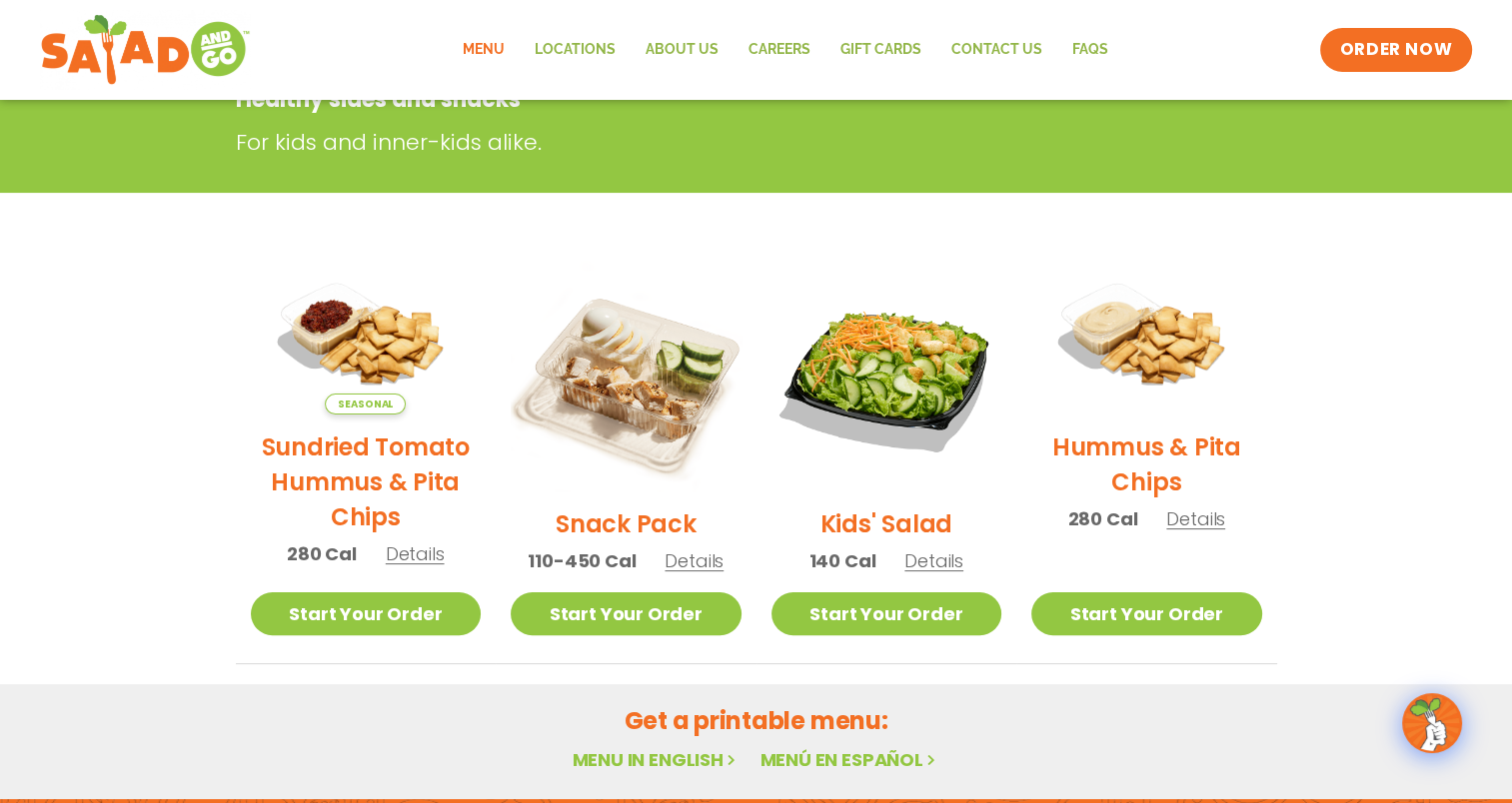 scroll, scrollTop: 0, scrollLeft: 0, axis: both 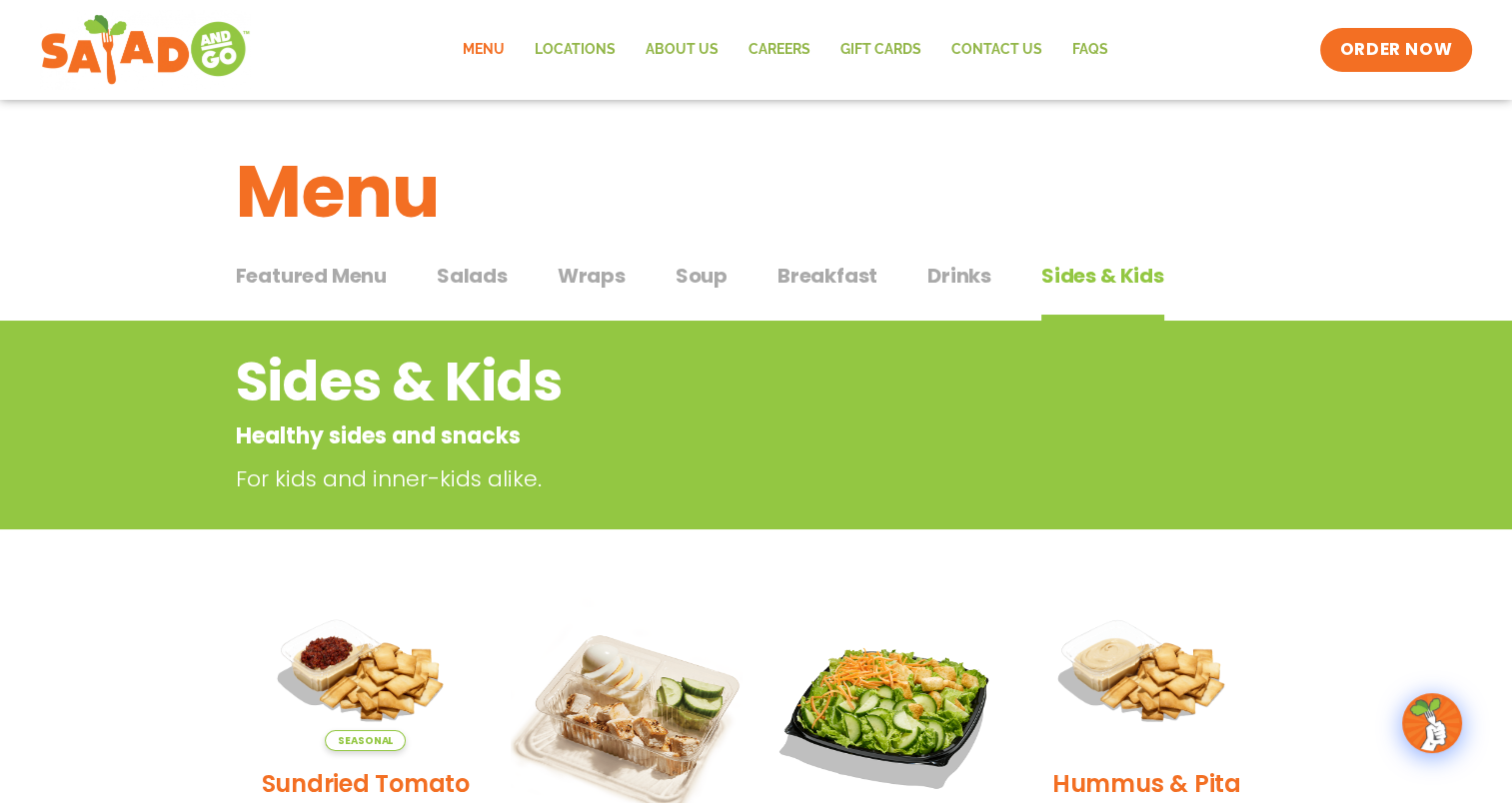 click on "Featured Menu" at bounding box center (311, 276) 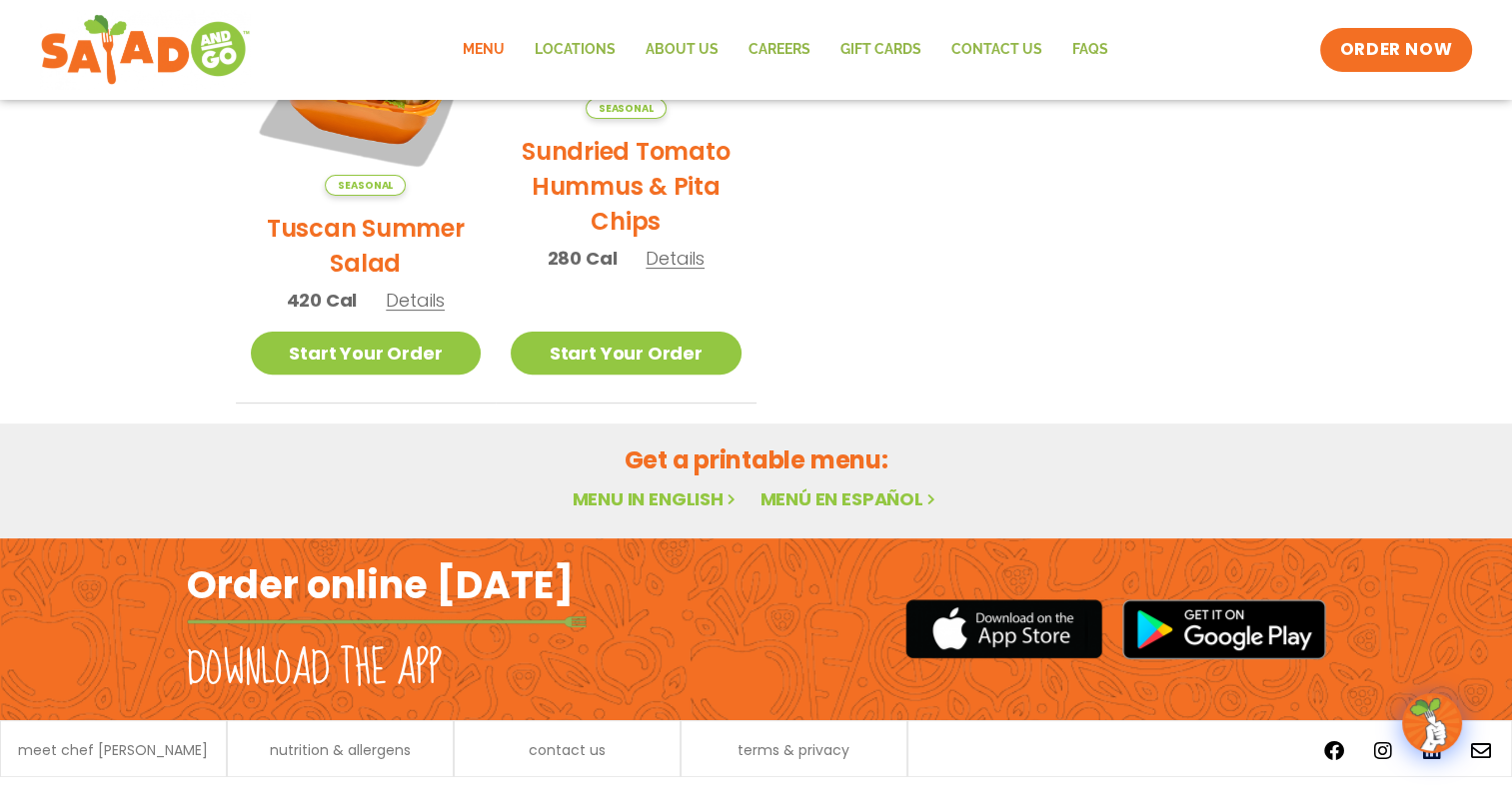 scroll, scrollTop: 0, scrollLeft: 0, axis: both 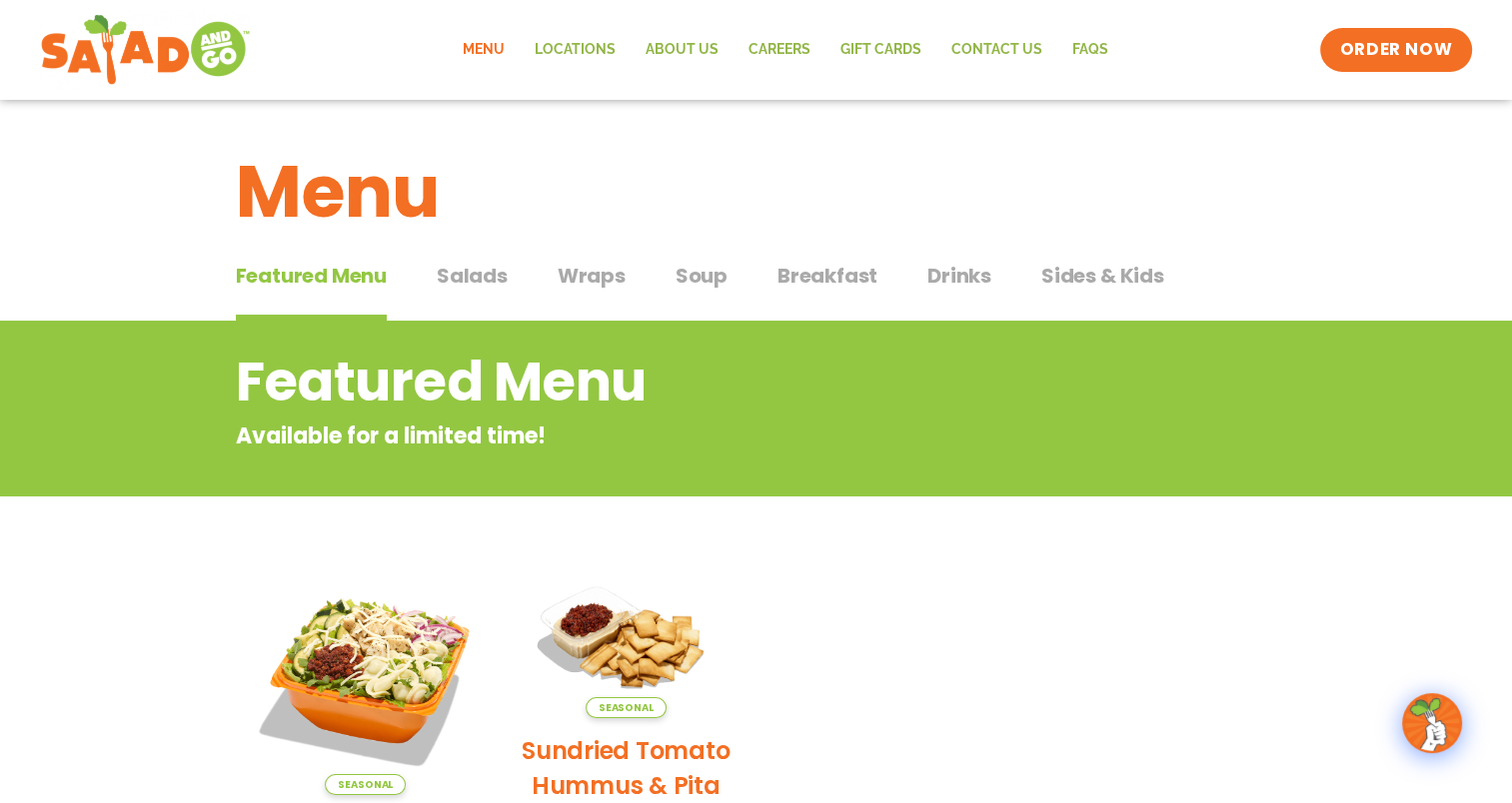 click on "Menu" at bounding box center [756, 177] 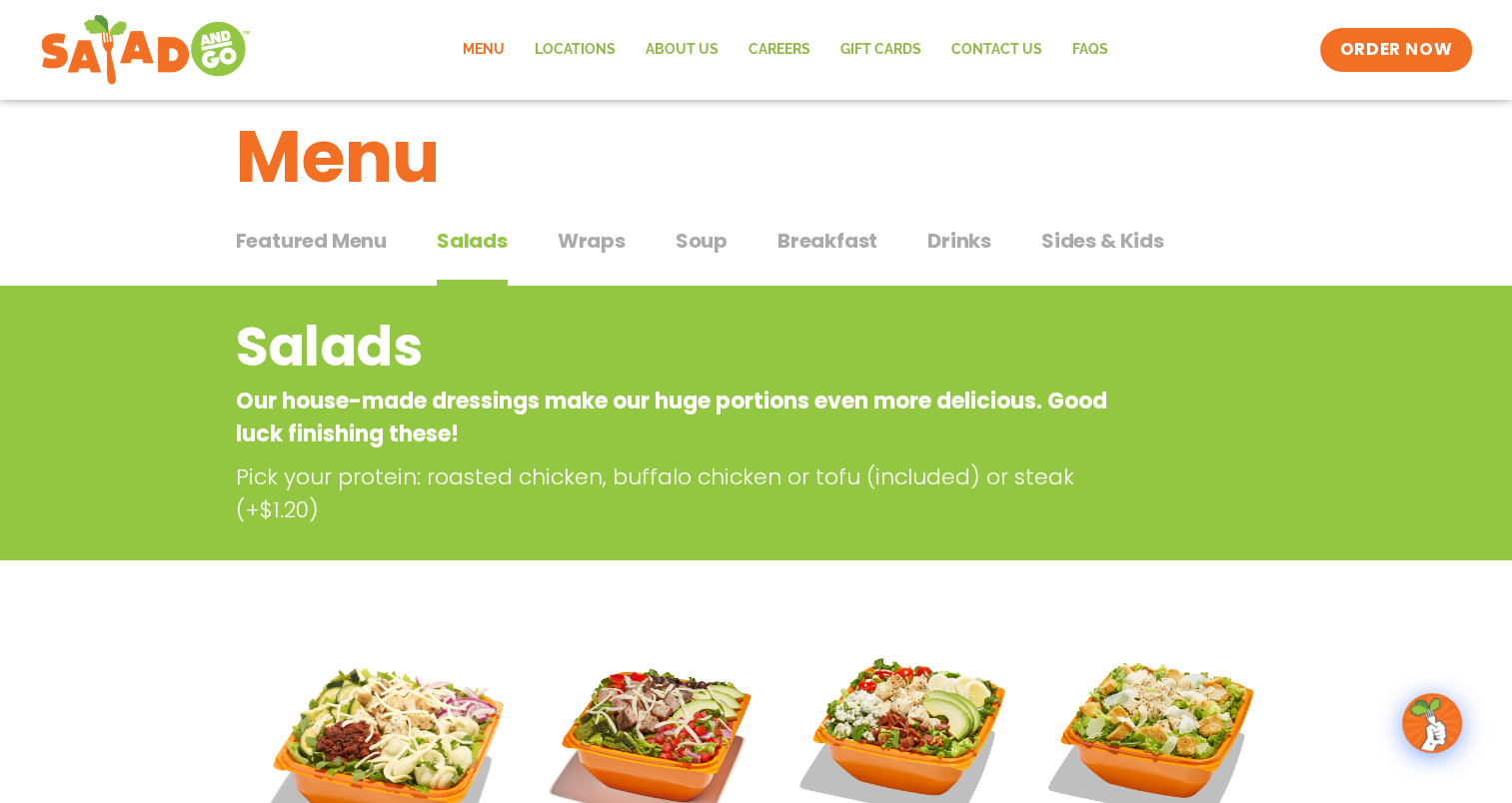 scroll, scrollTop: 0, scrollLeft: 0, axis: both 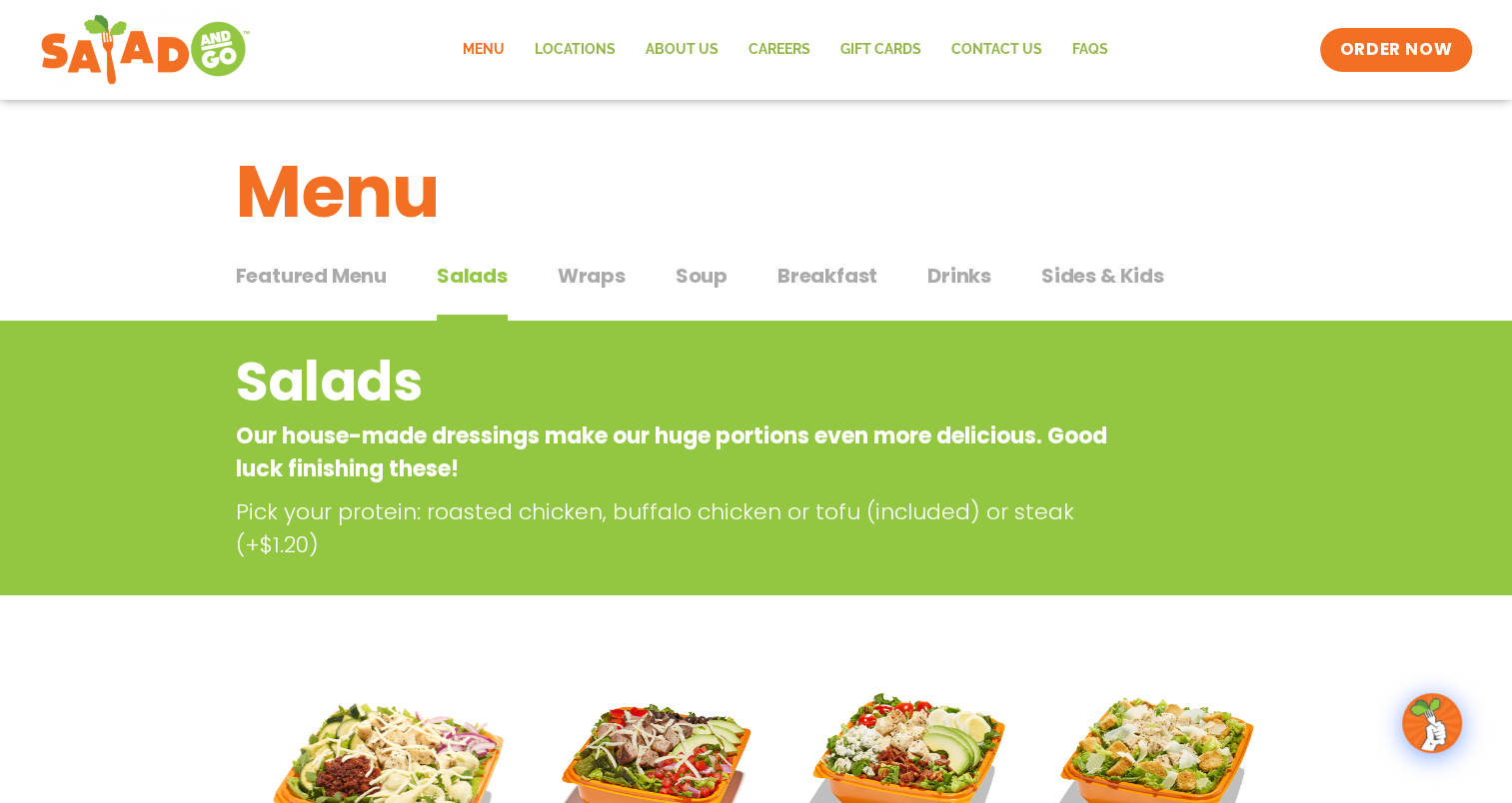 click on "Wraps" at bounding box center [592, 276] 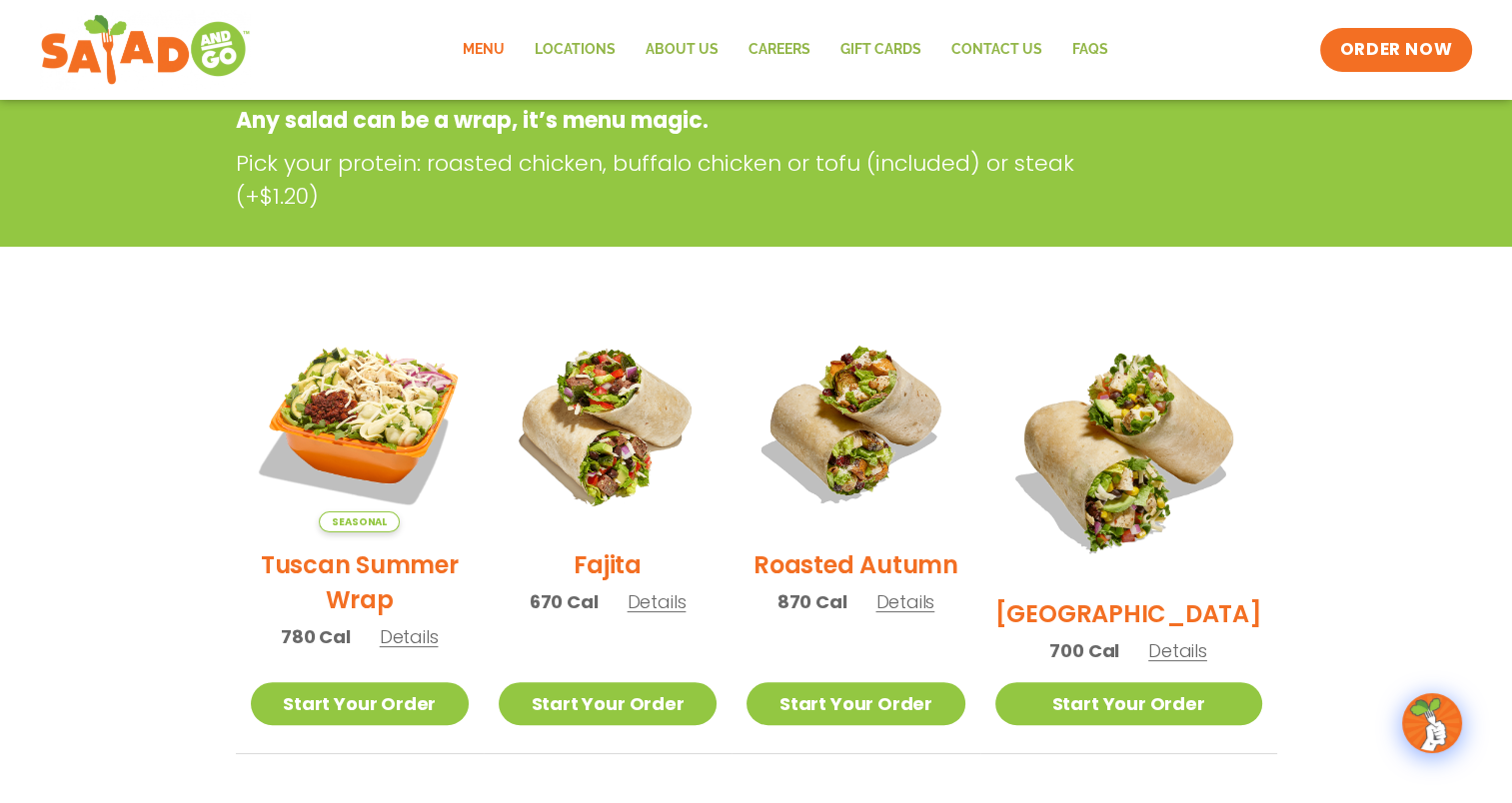 scroll, scrollTop: 0, scrollLeft: 0, axis: both 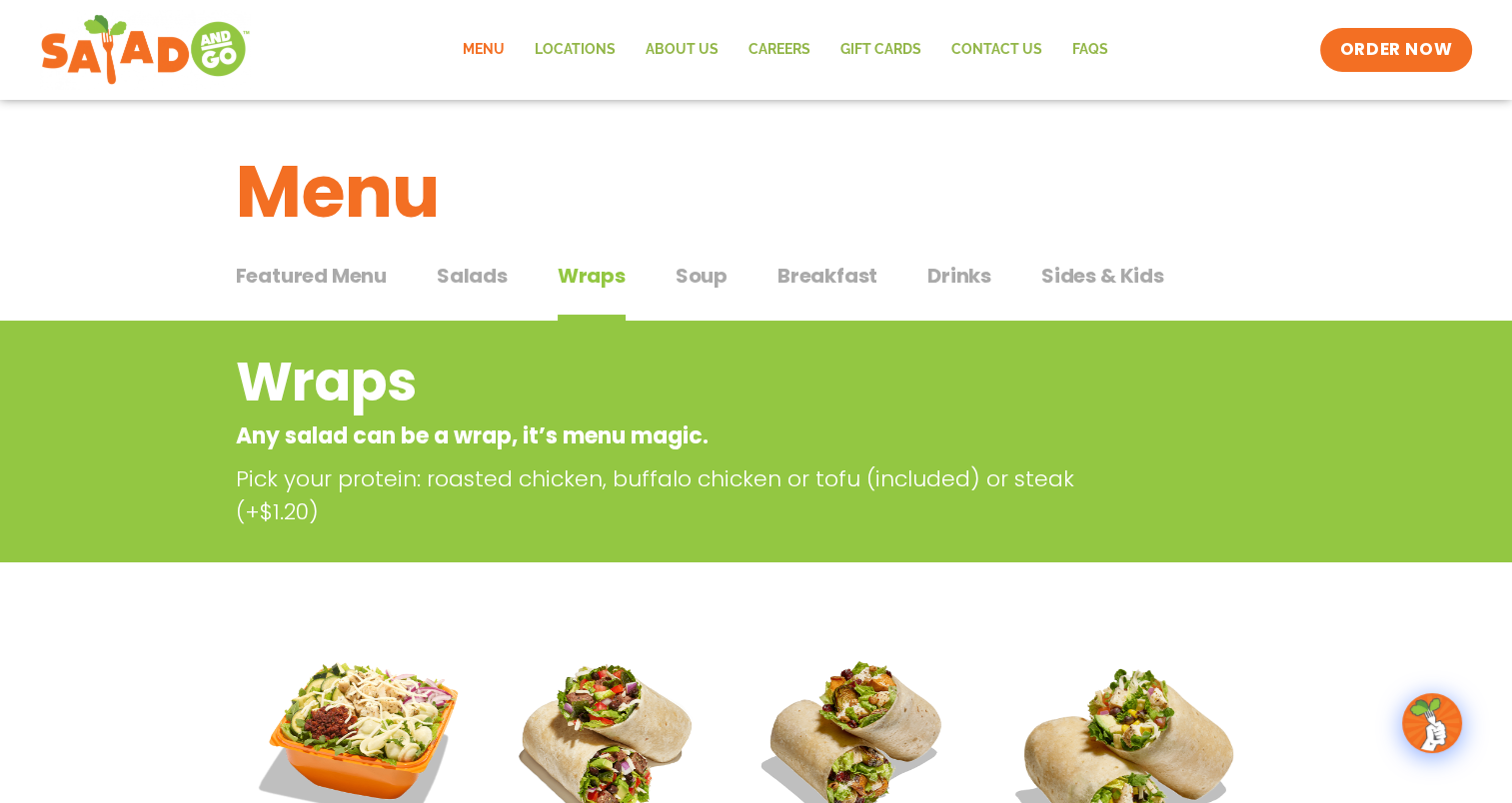 click on "Drinks" at bounding box center (959, 276) 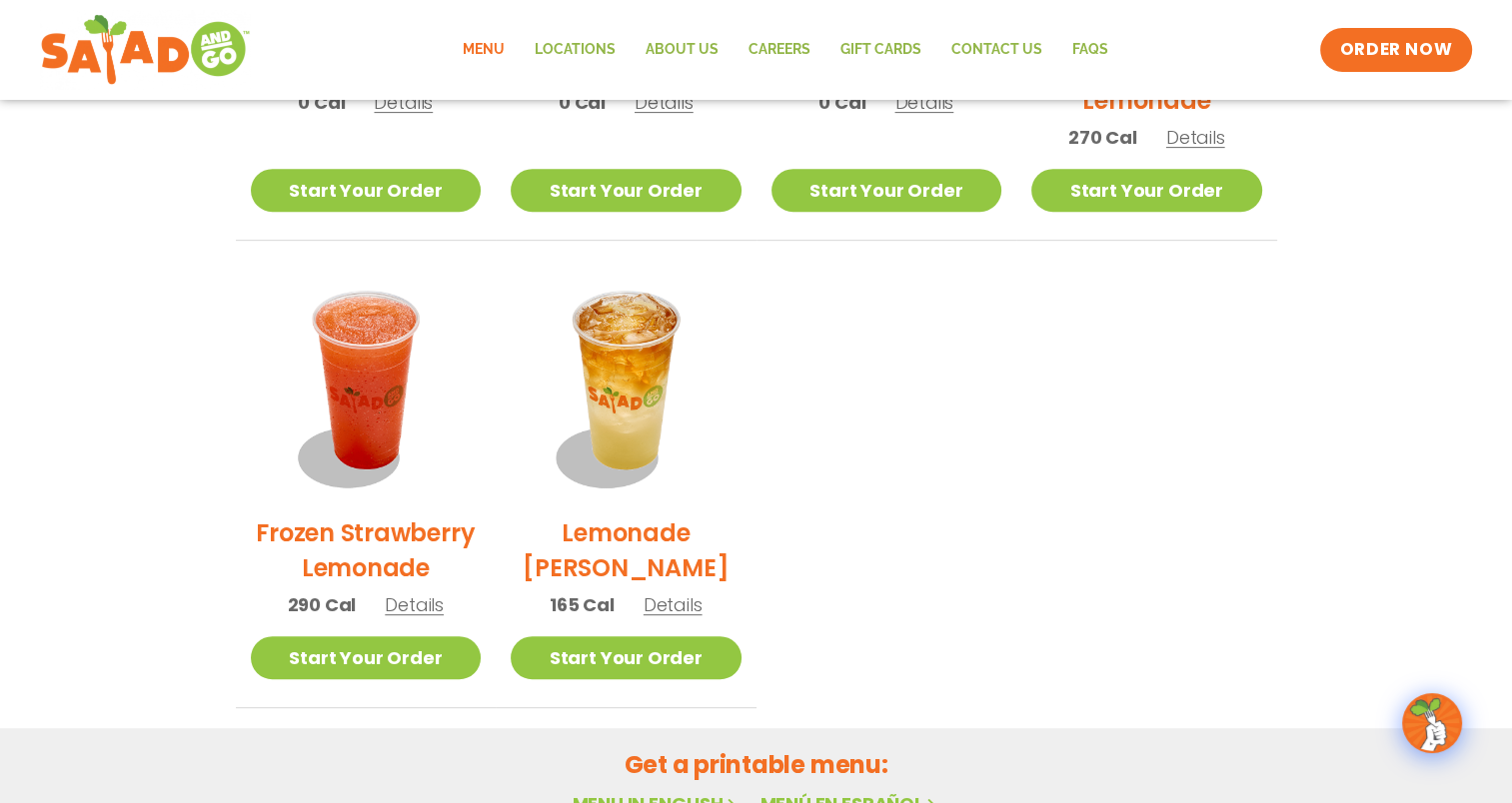 scroll, scrollTop: 799, scrollLeft: 0, axis: vertical 